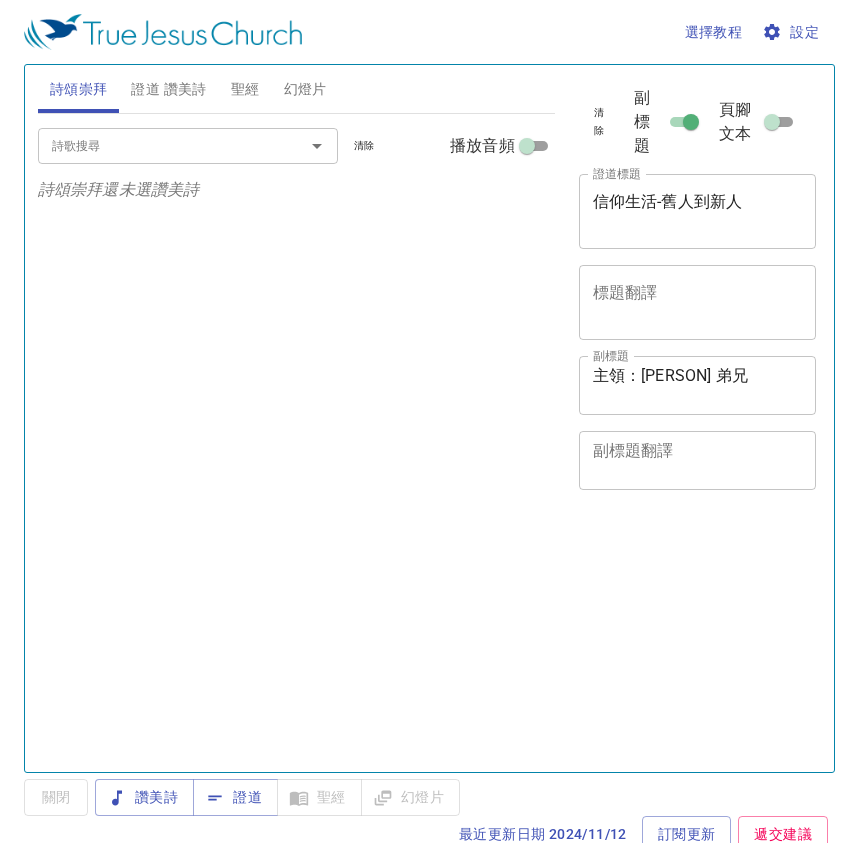 scroll, scrollTop: 0, scrollLeft: 0, axis: both 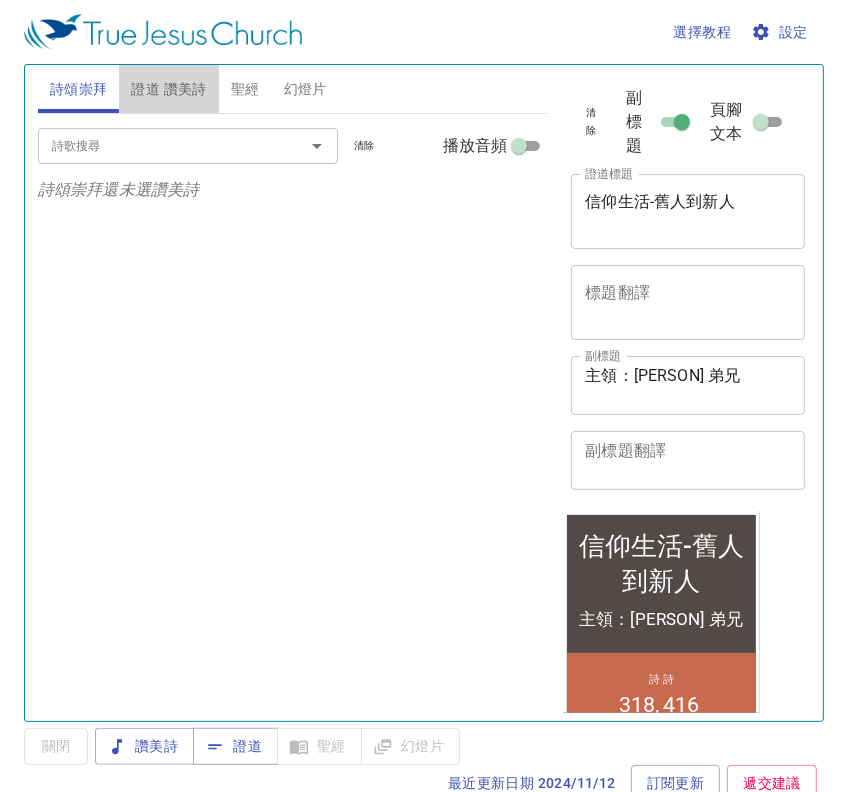 click on "證道 讚美詩" at bounding box center [168, 89] 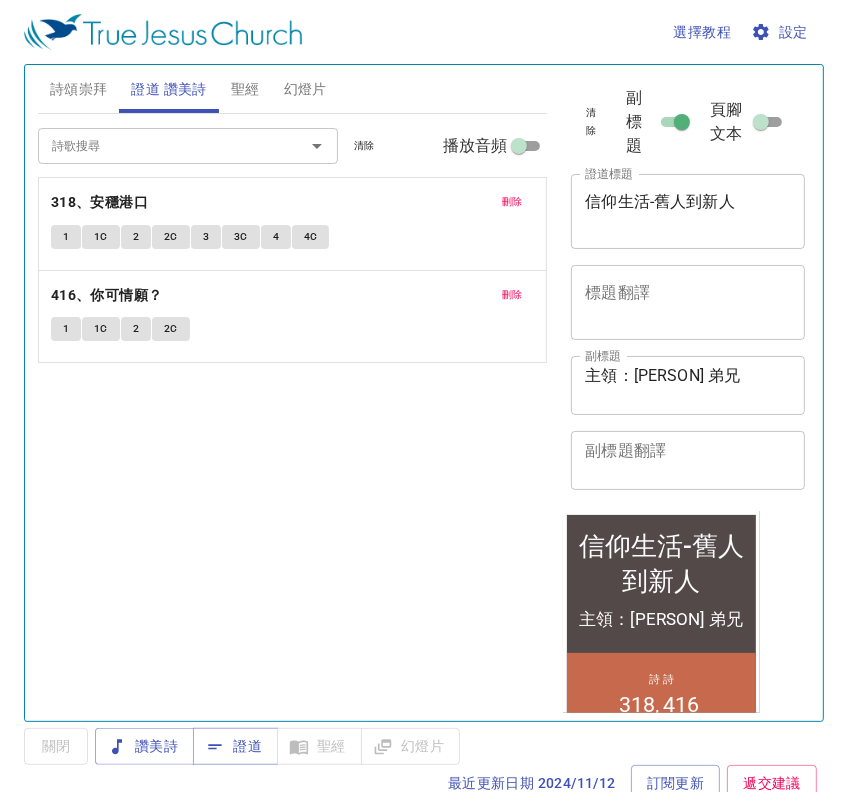 click on "刪除" at bounding box center [512, 202] 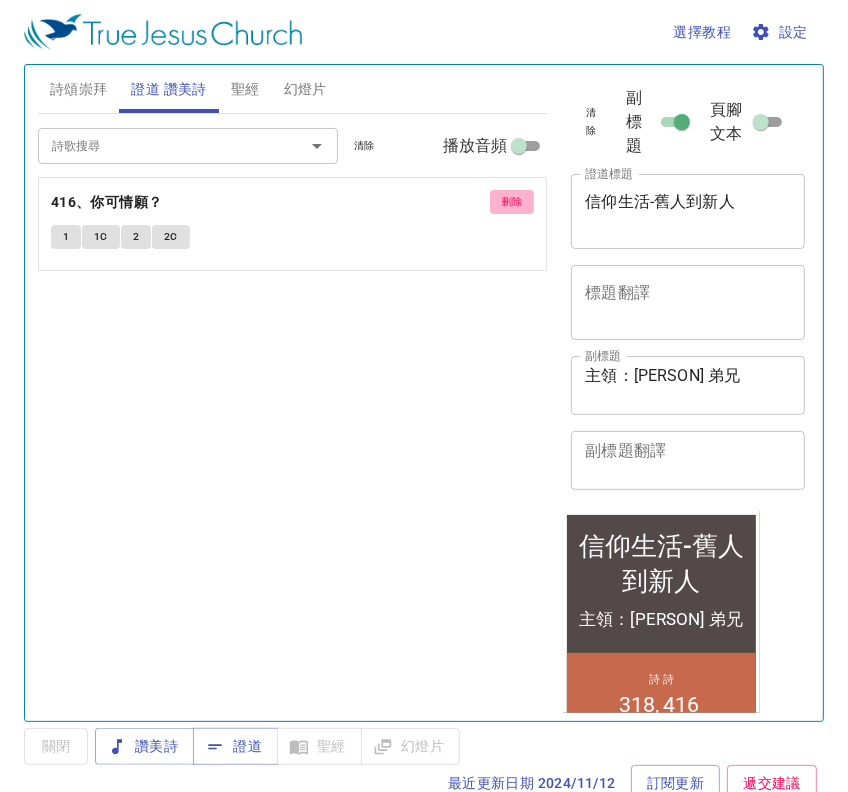 click on "刪除" at bounding box center [512, 202] 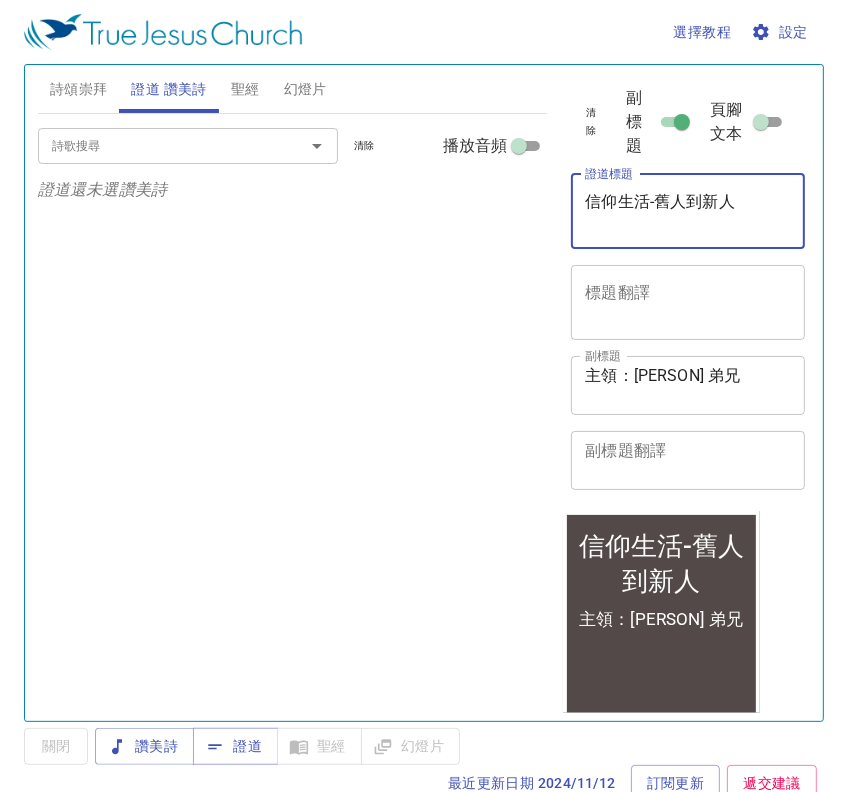 drag, startPoint x: 770, startPoint y: 210, endPoint x: 392, endPoint y: 230, distance: 378.52872 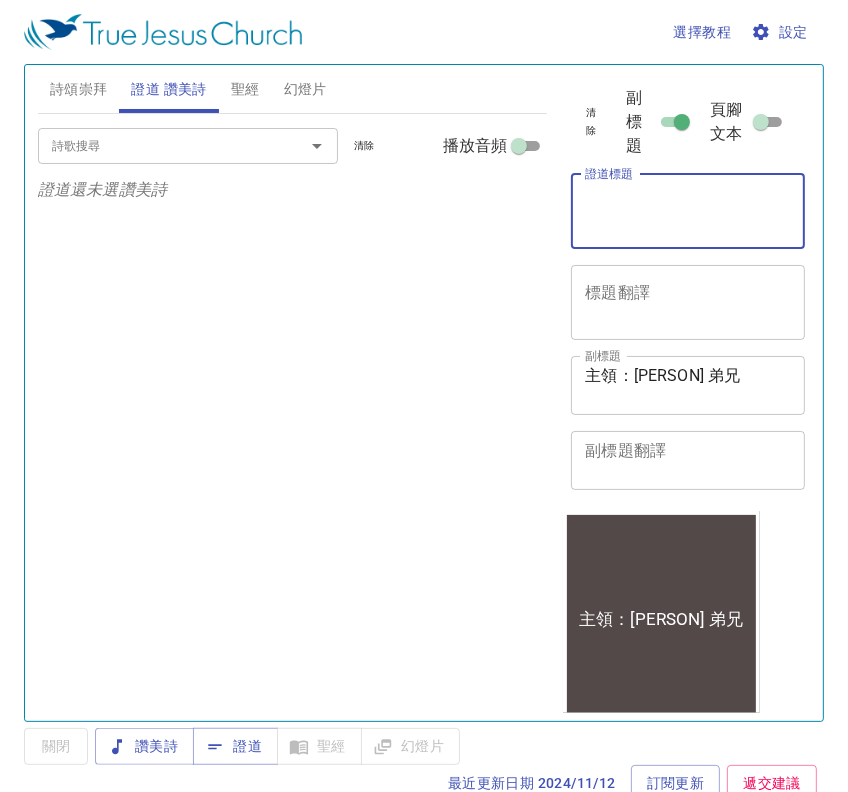 type 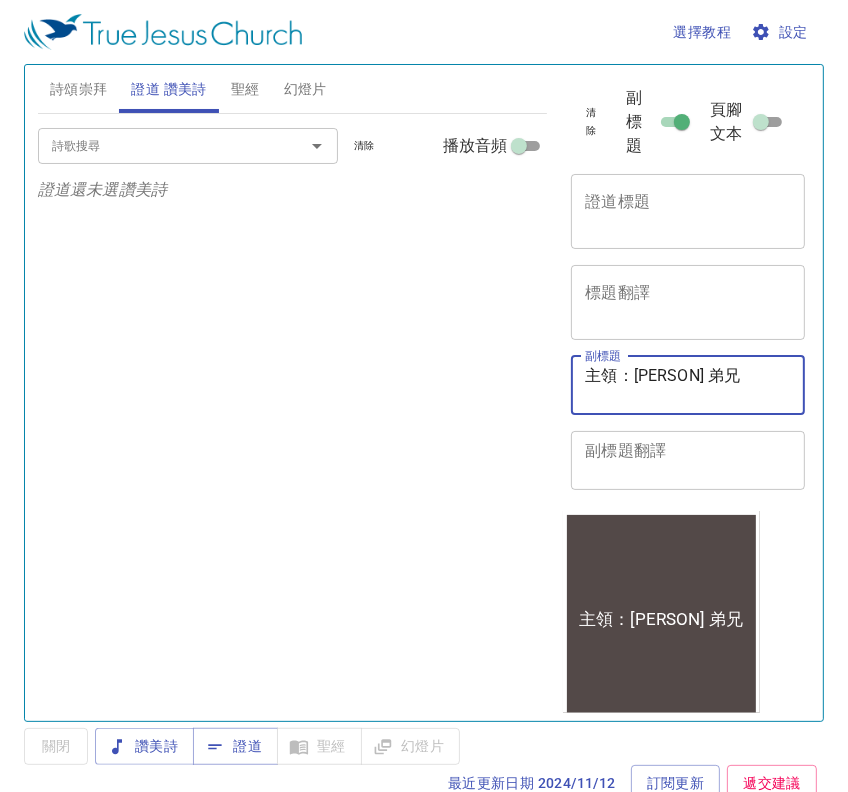 drag, startPoint x: 771, startPoint y: 380, endPoint x: 513, endPoint y: 403, distance: 259.02316 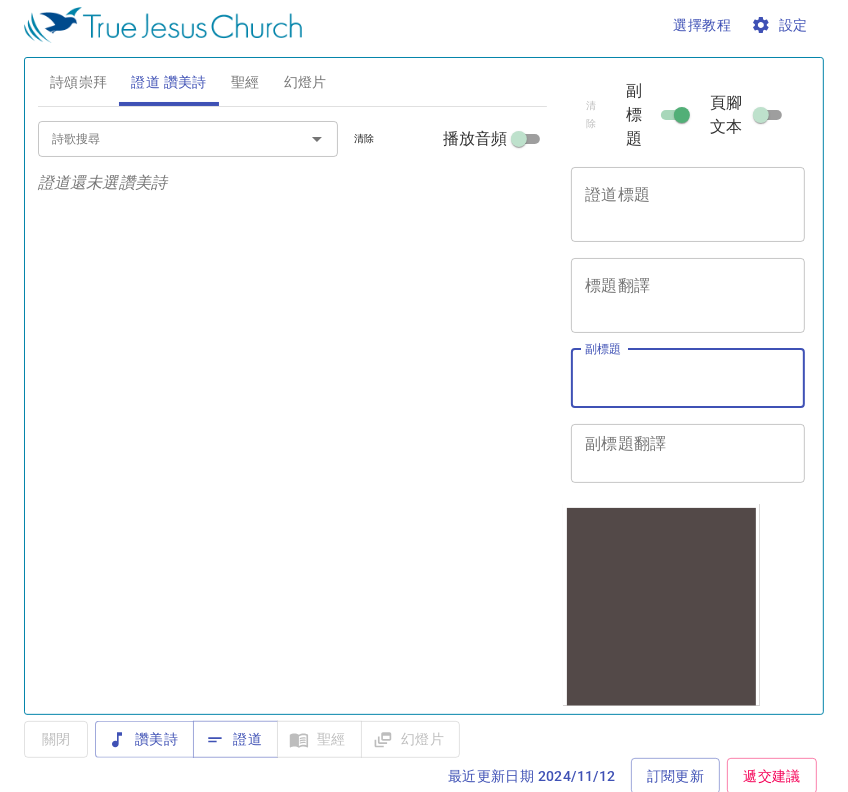 scroll, scrollTop: 9, scrollLeft: 0, axis: vertical 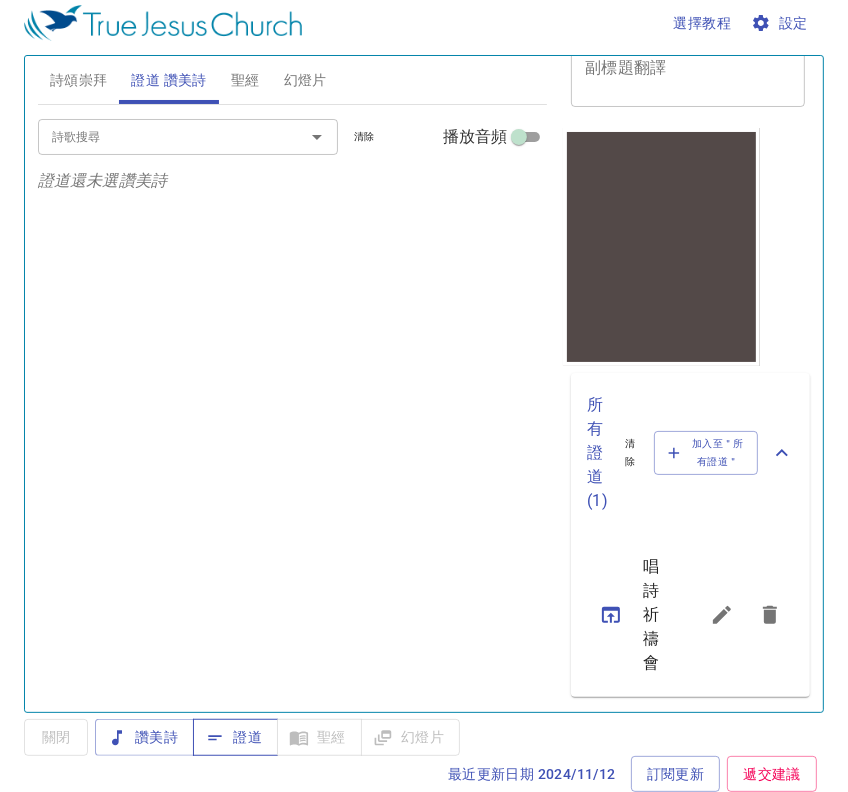 type 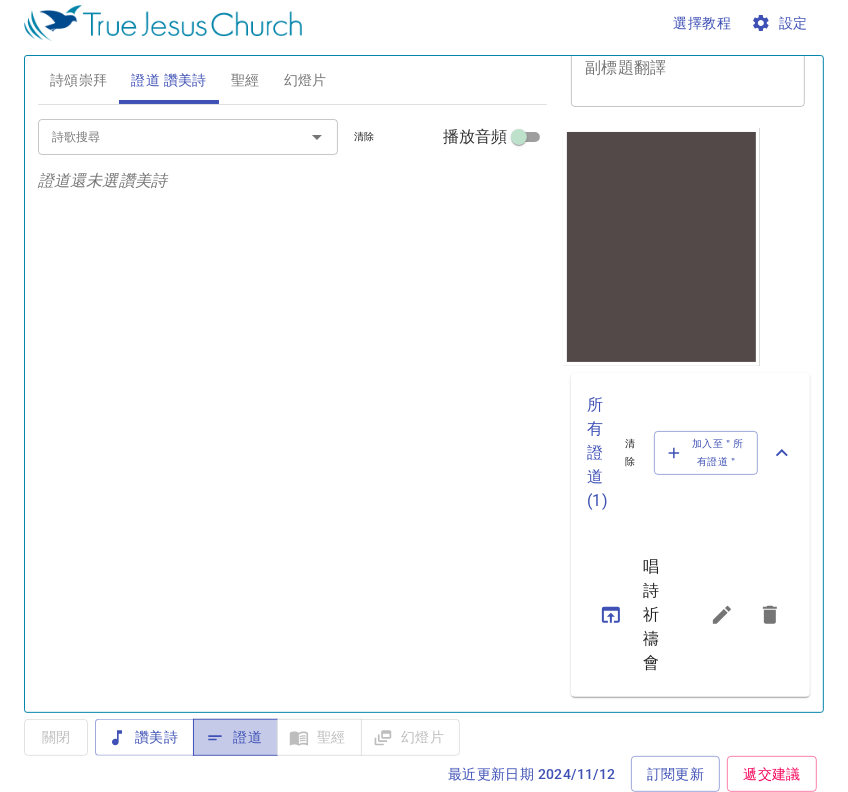 click on "證道" at bounding box center (144, 737) 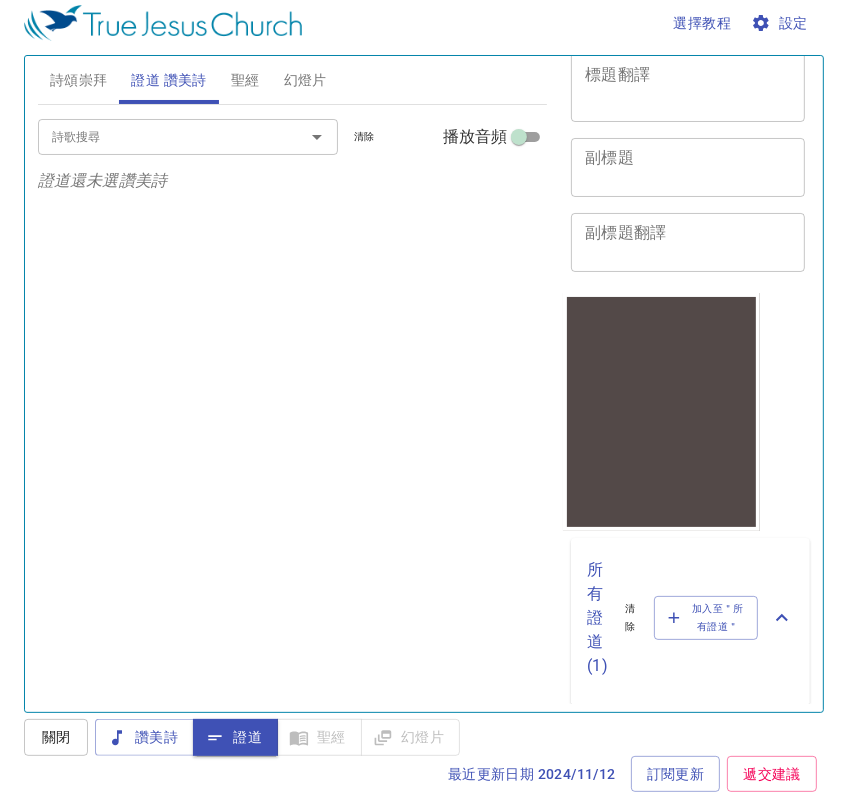 scroll, scrollTop: 10, scrollLeft: 0, axis: vertical 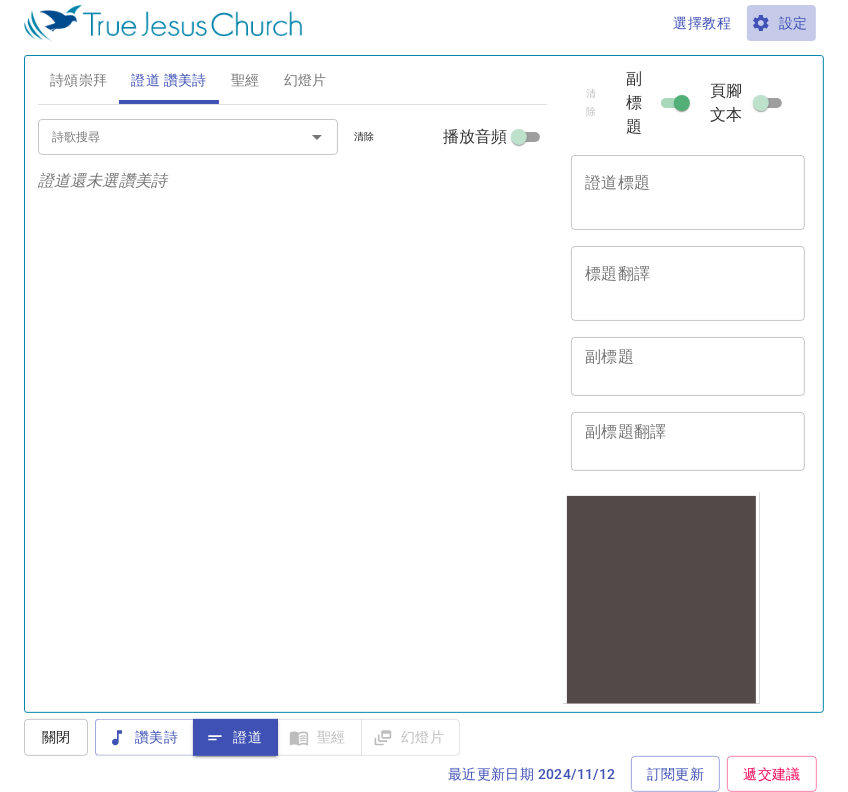 click on "設定" at bounding box center (781, 23) 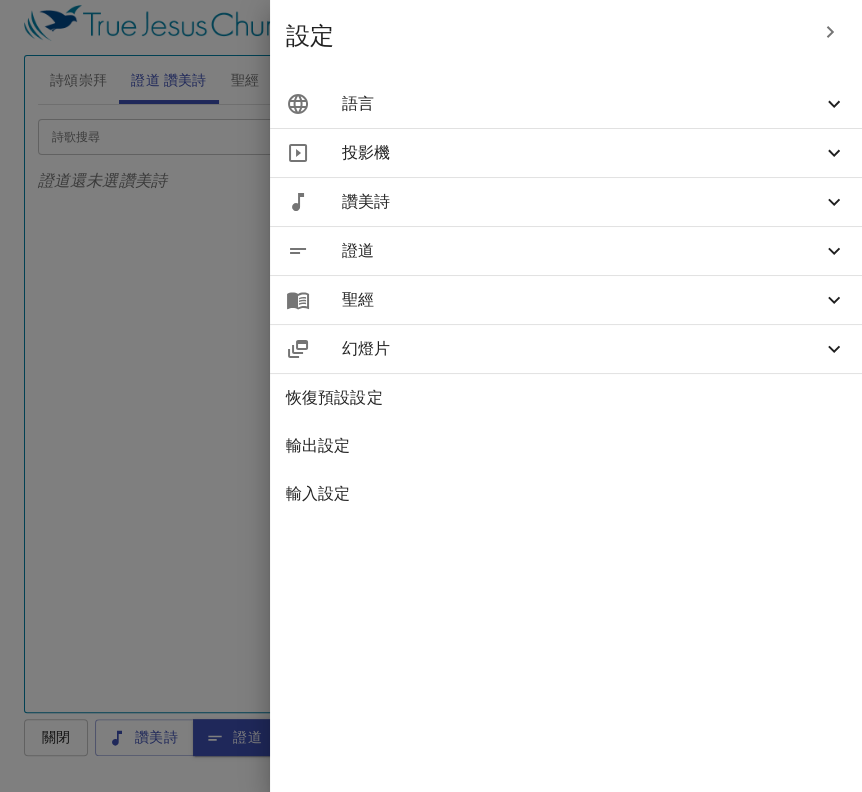 click on "語言" at bounding box center (582, 104) 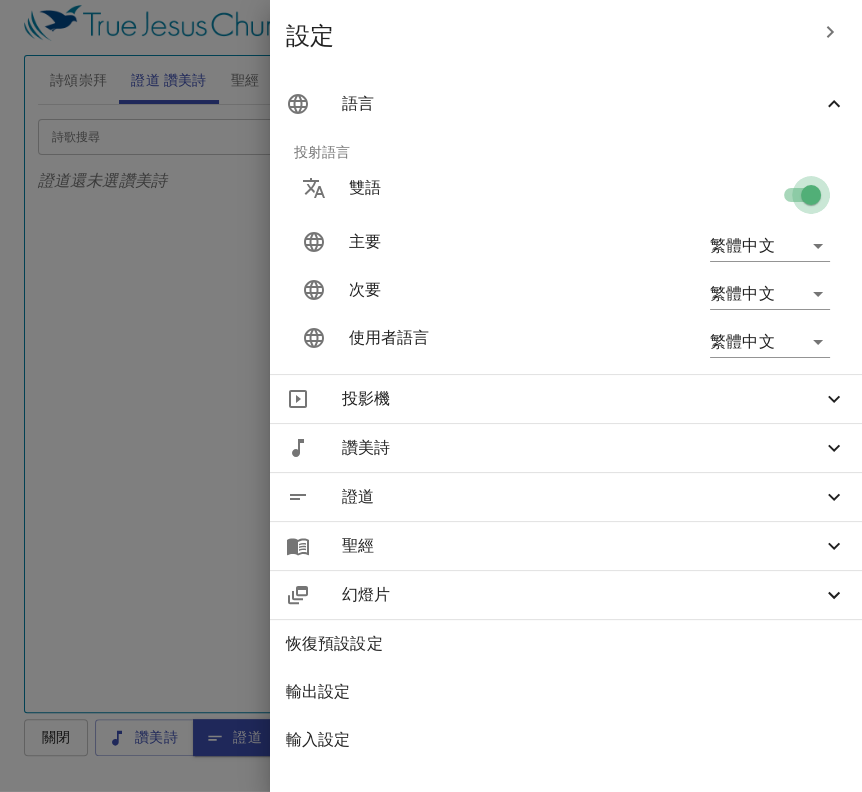 click at bounding box center (811, 199) 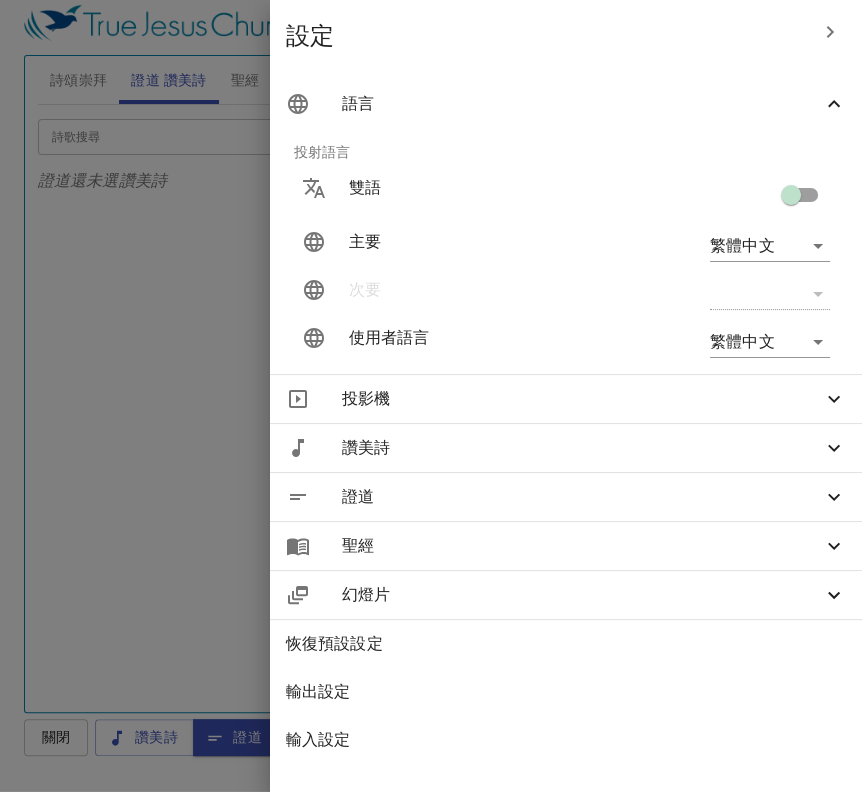 click at bounding box center [431, 396] 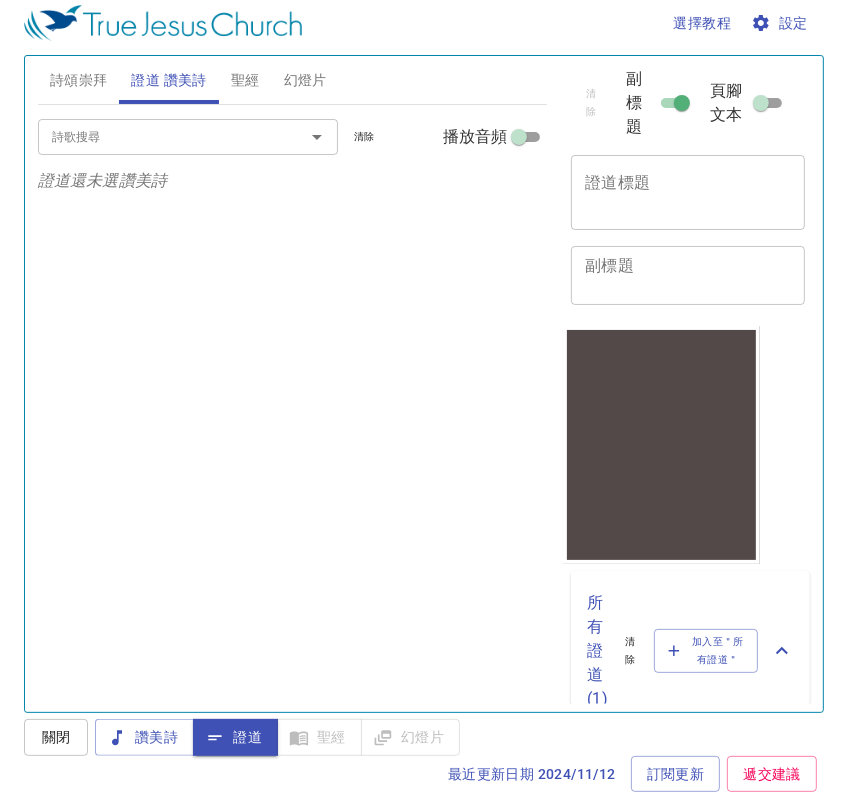 click on "幻燈片" at bounding box center (305, 80) 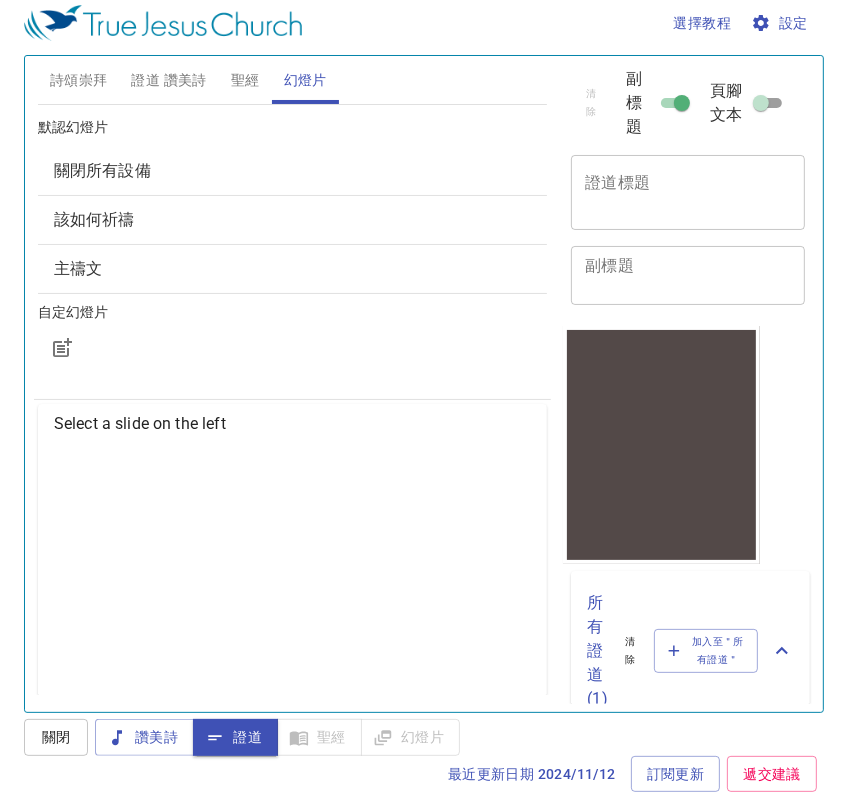 click on "該如何祈禱" at bounding box center (102, 170) 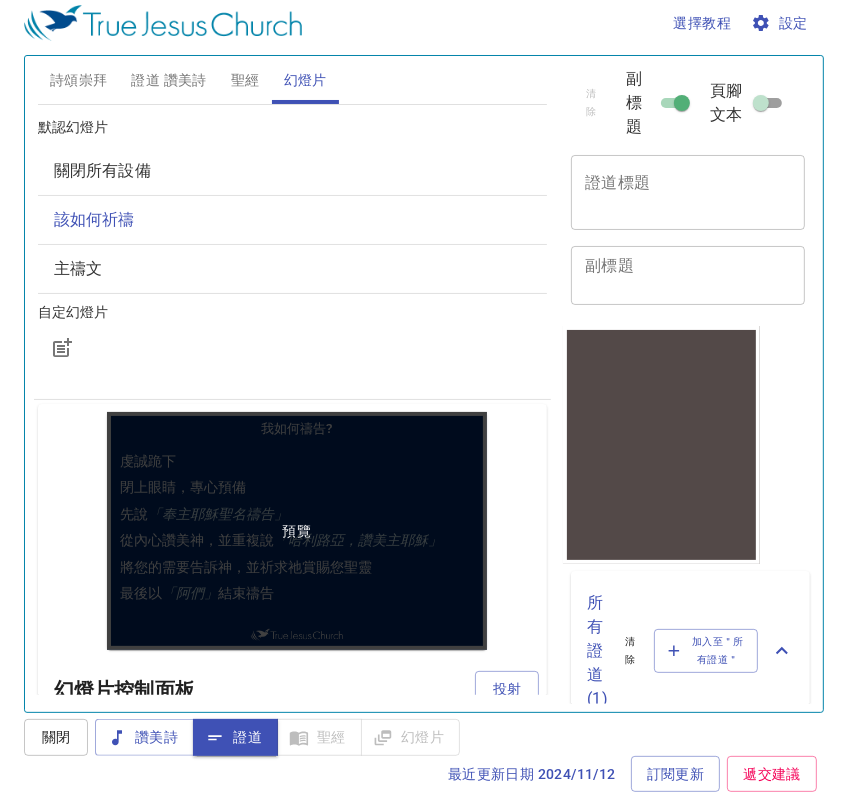 scroll, scrollTop: 0, scrollLeft: 0, axis: both 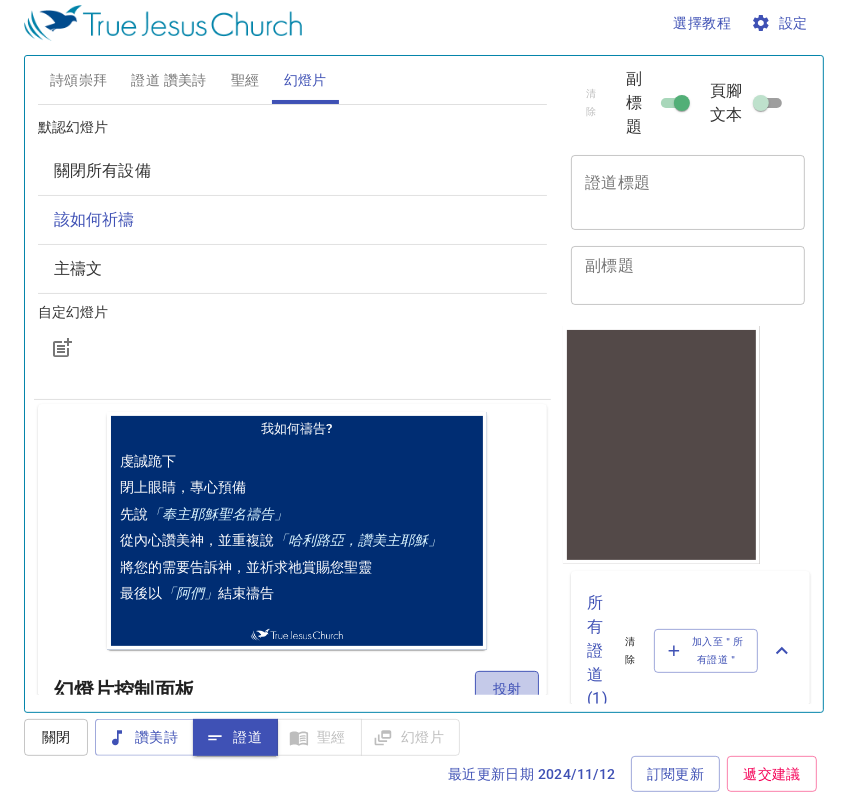 click on "投射" at bounding box center (507, 689) 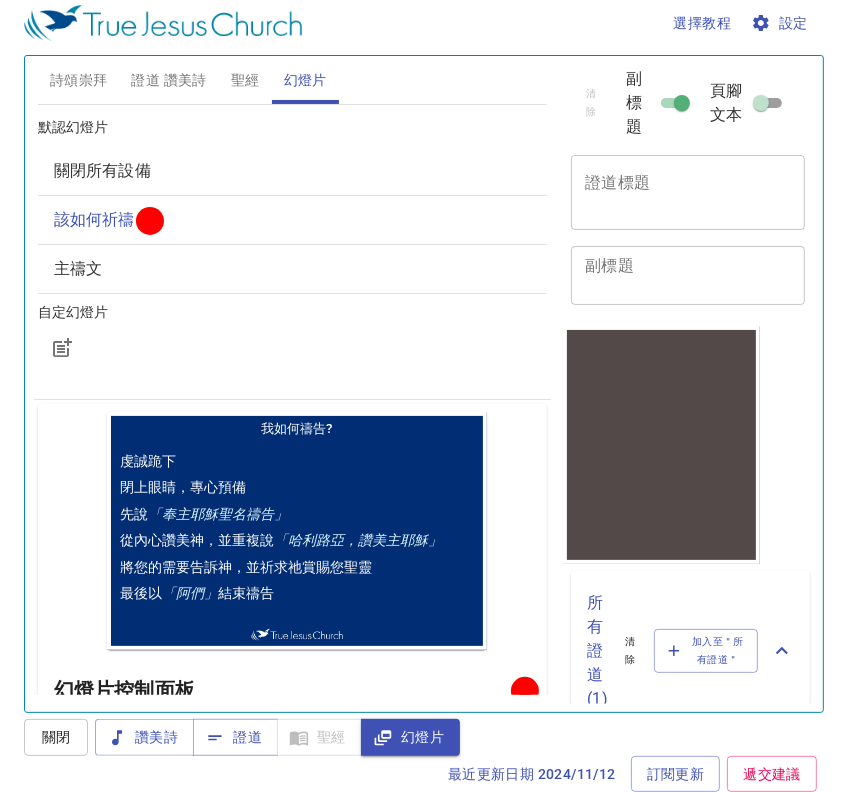 click on "證道標題" at bounding box center (688, 192) 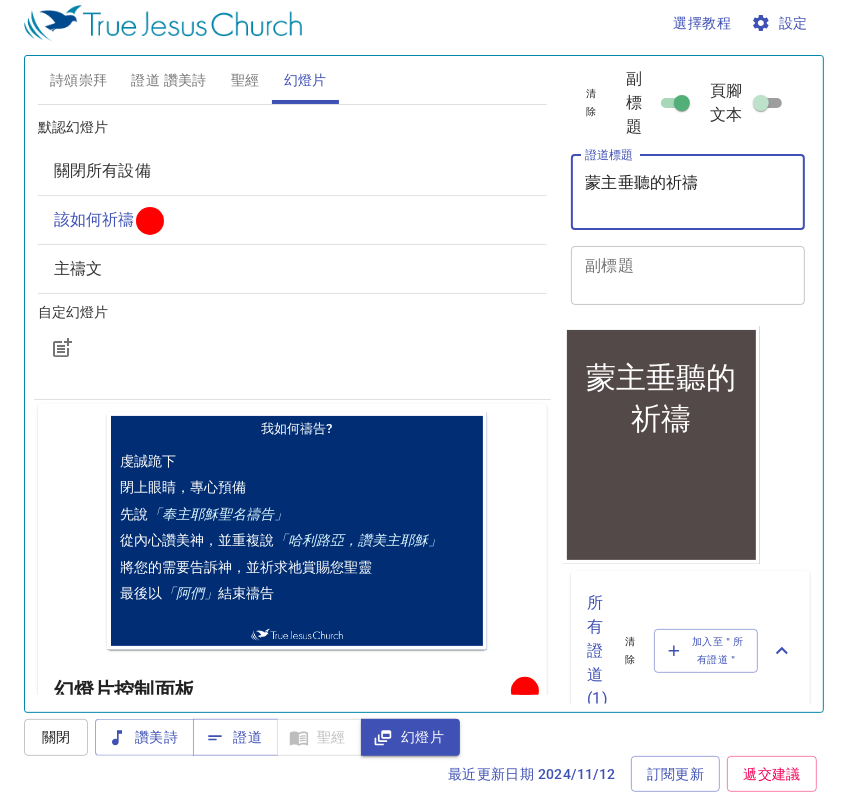 type on "蒙主垂聽的祈禱" 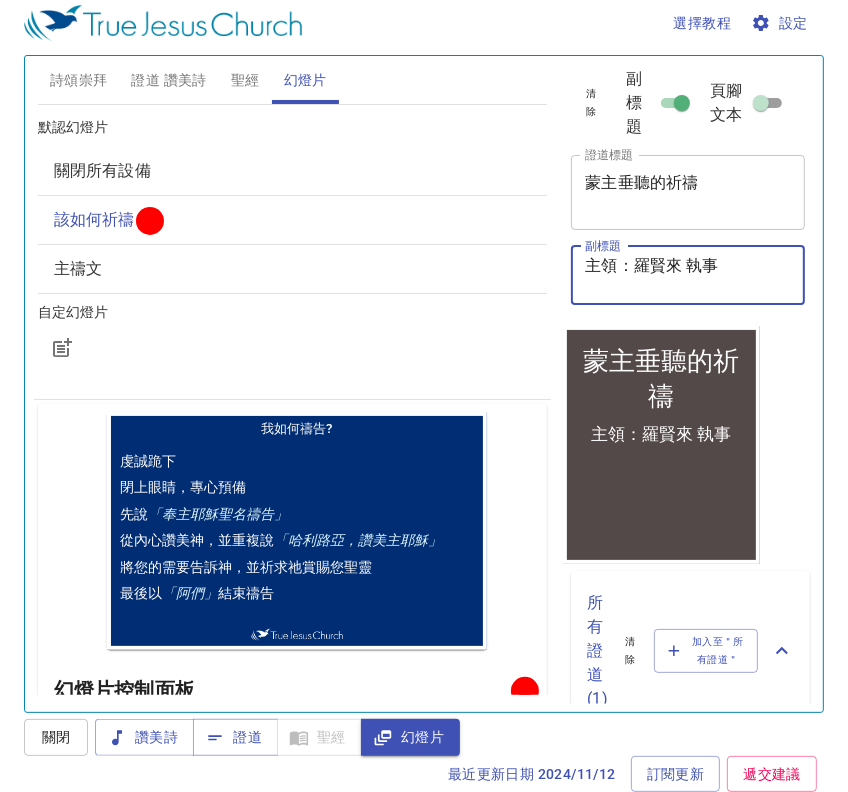 type on "主領：羅賢來 執事" 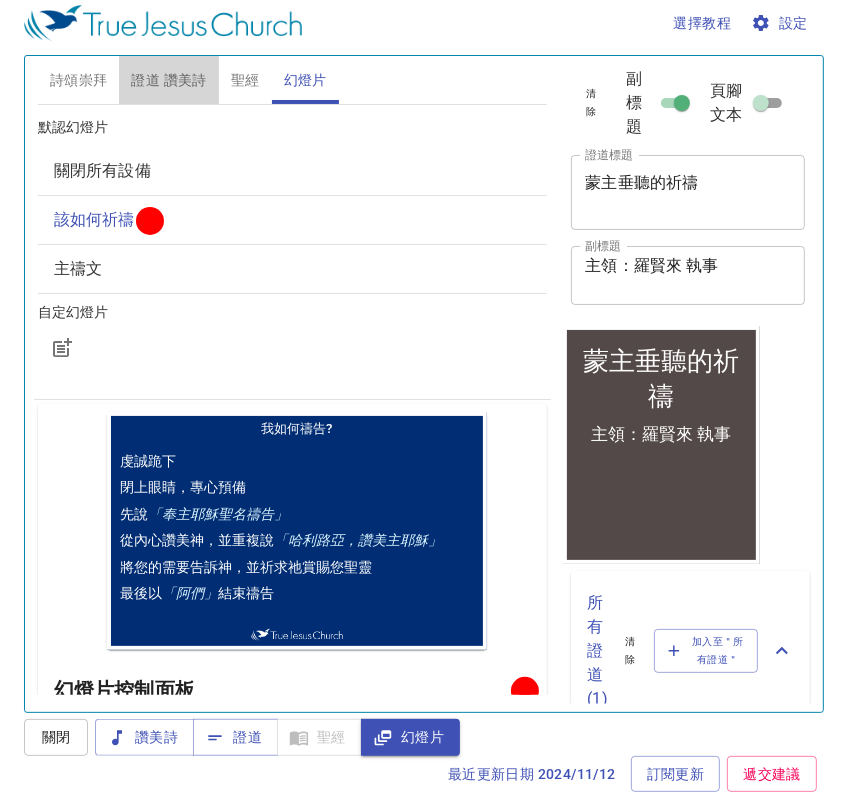click on "證道 讚美詩" at bounding box center (168, 80) 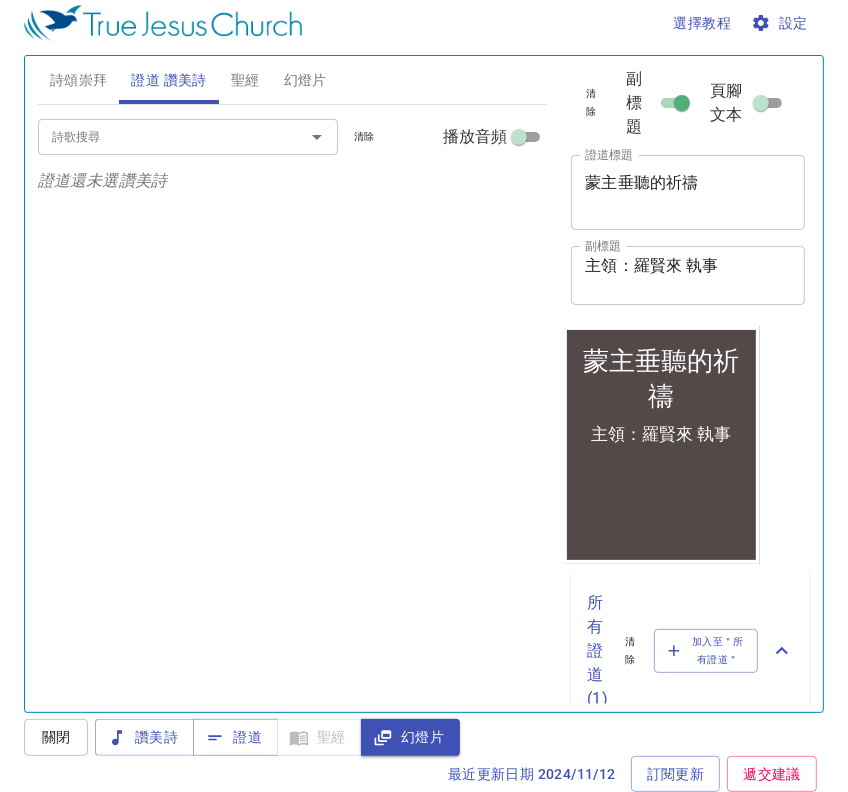 click on "詩歌搜尋 詩歌搜尋   清除 播放音頻" at bounding box center (0, 0) 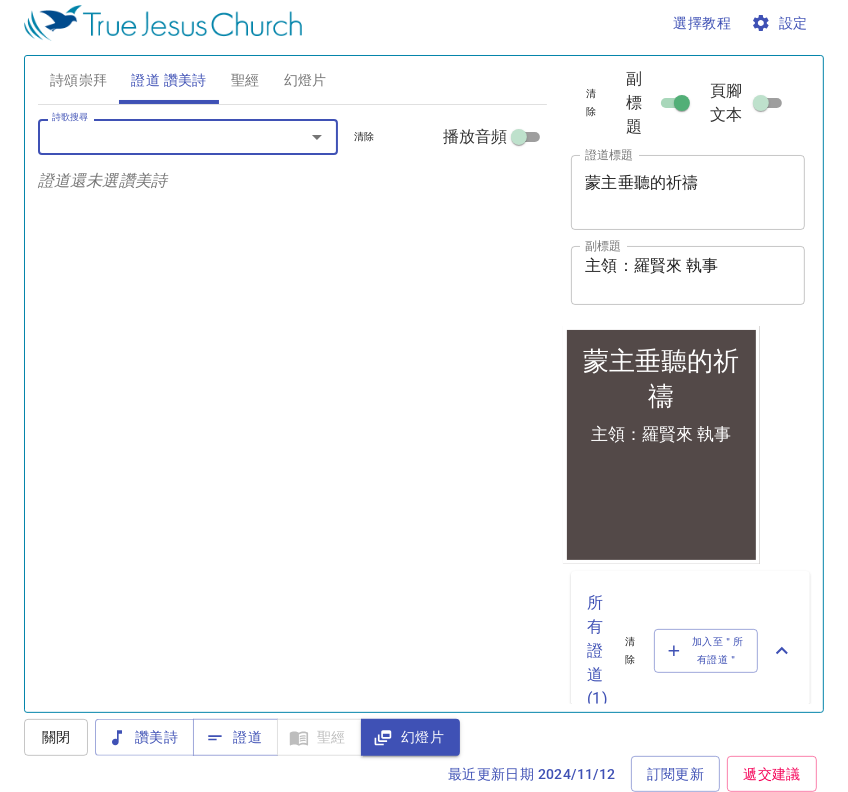 type on "3" 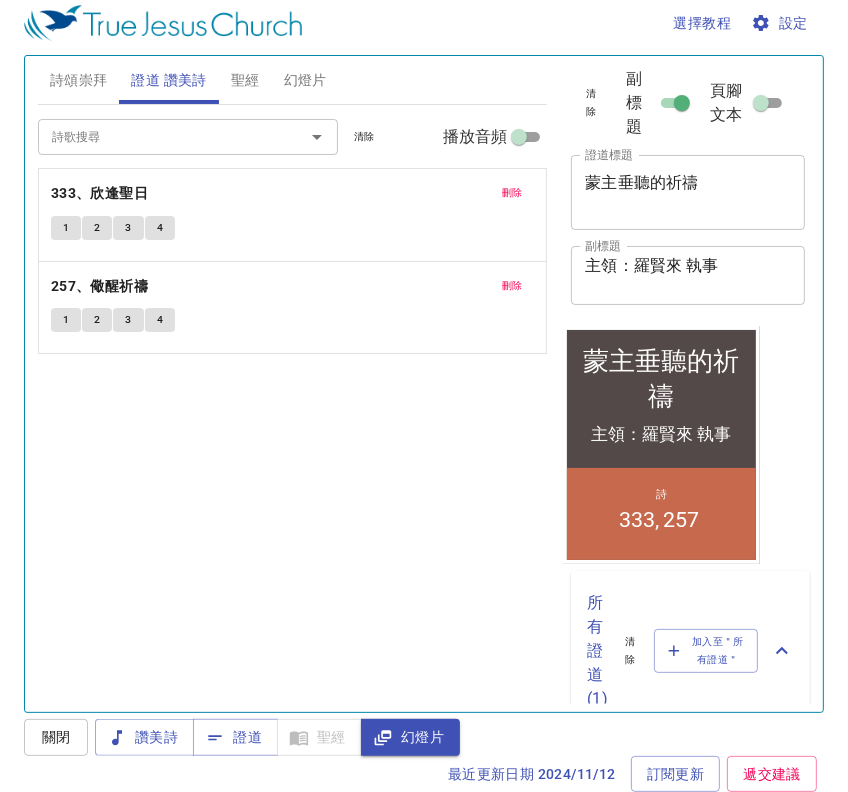 click on "詩歌搜尋 詩歌搜尋   清除 播放音頻 刪除 333、欣逢聖日   1 2 3 4 刪除 257、儆醒祈禱   1 2 3 4" at bounding box center [293, 400] 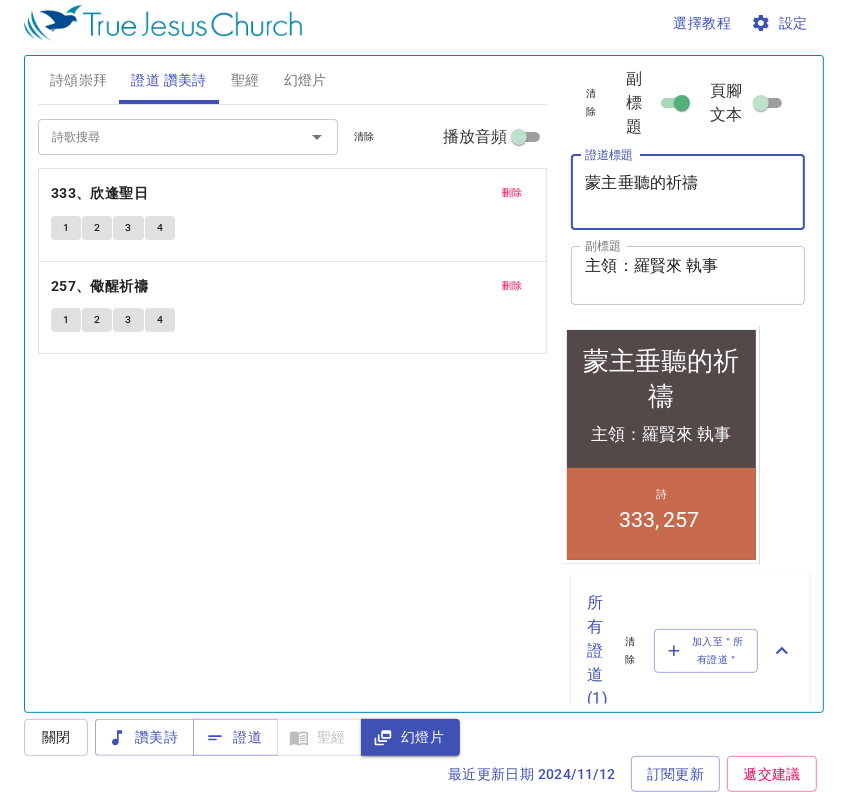 drag, startPoint x: 726, startPoint y: 192, endPoint x: 513, endPoint y: 198, distance: 213.08449 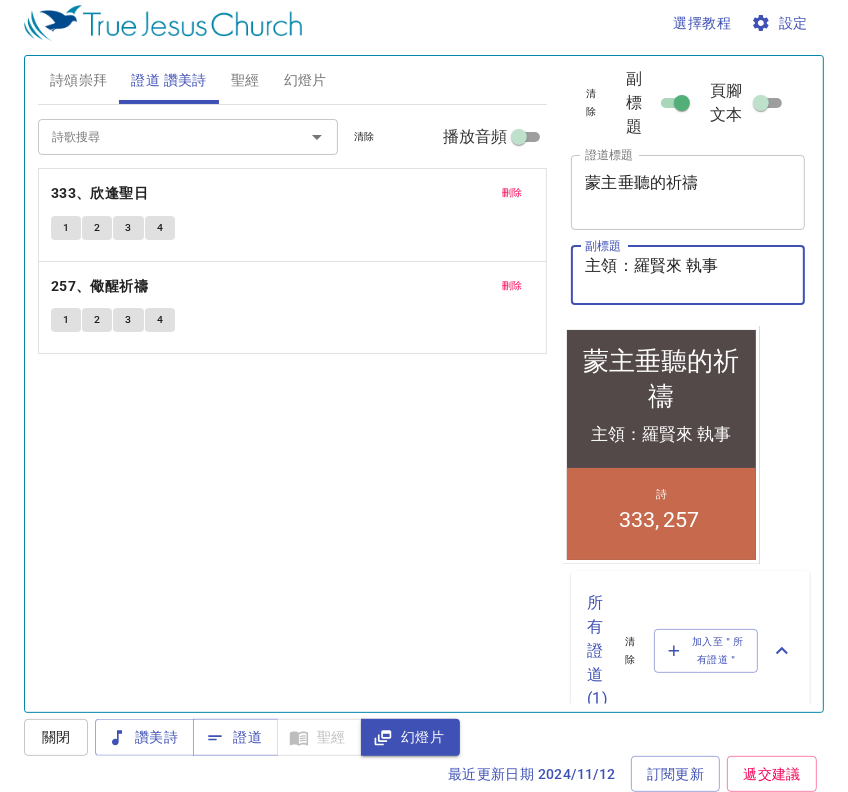 drag, startPoint x: 716, startPoint y: 270, endPoint x: 637, endPoint y: 267, distance: 79.05694 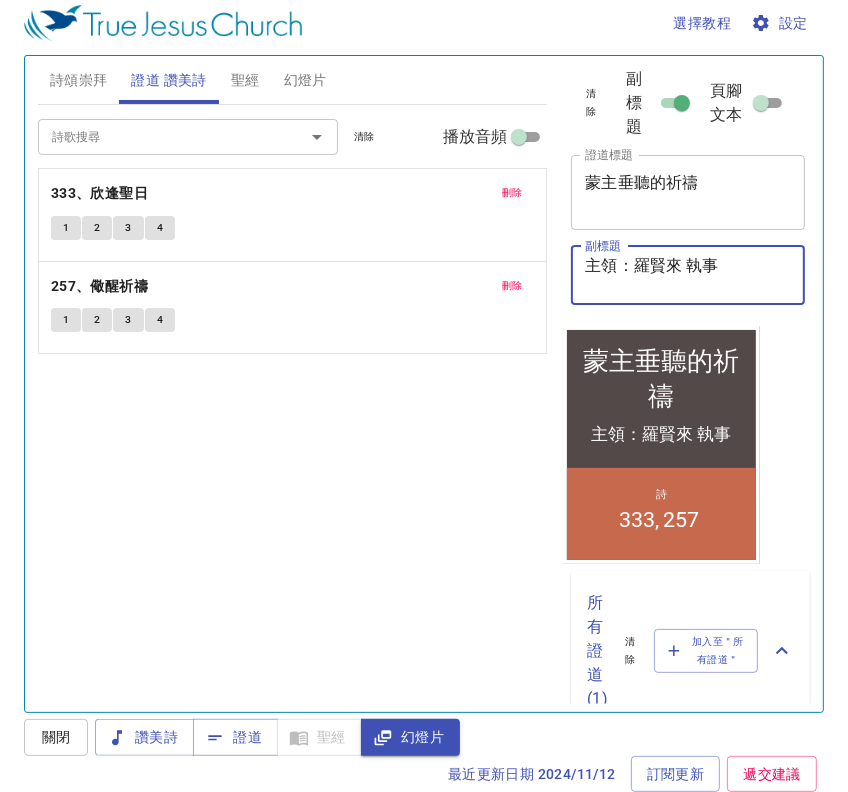 click on "主領：羅賢來 執事" at bounding box center [688, 275] 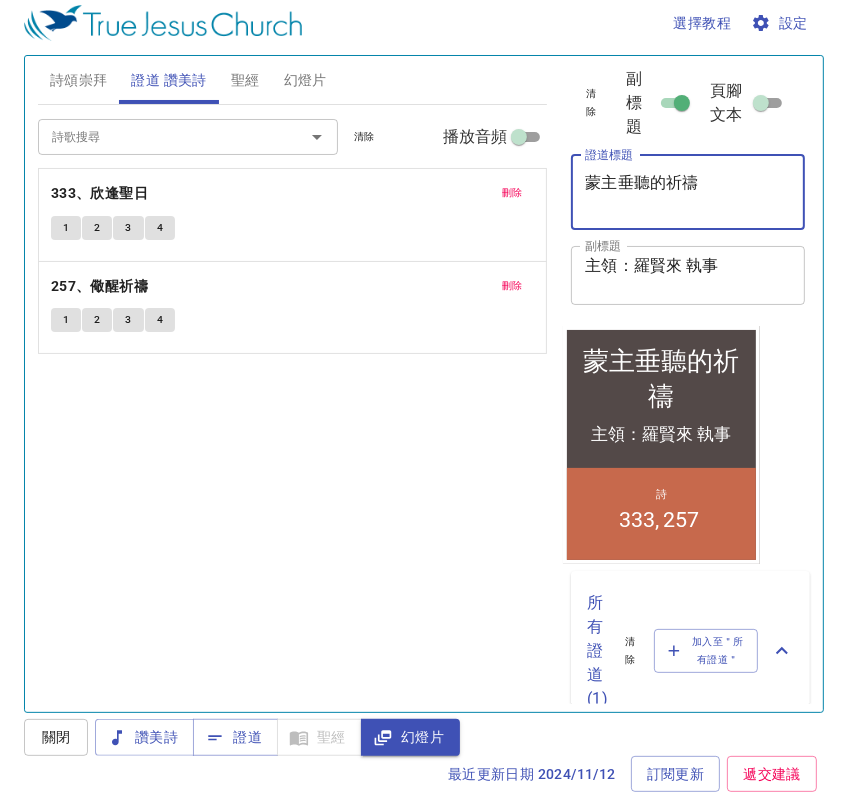 drag, startPoint x: 714, startPoint y: 185, endPoint x: 473, endPoint y: 190, distance: 241.05186 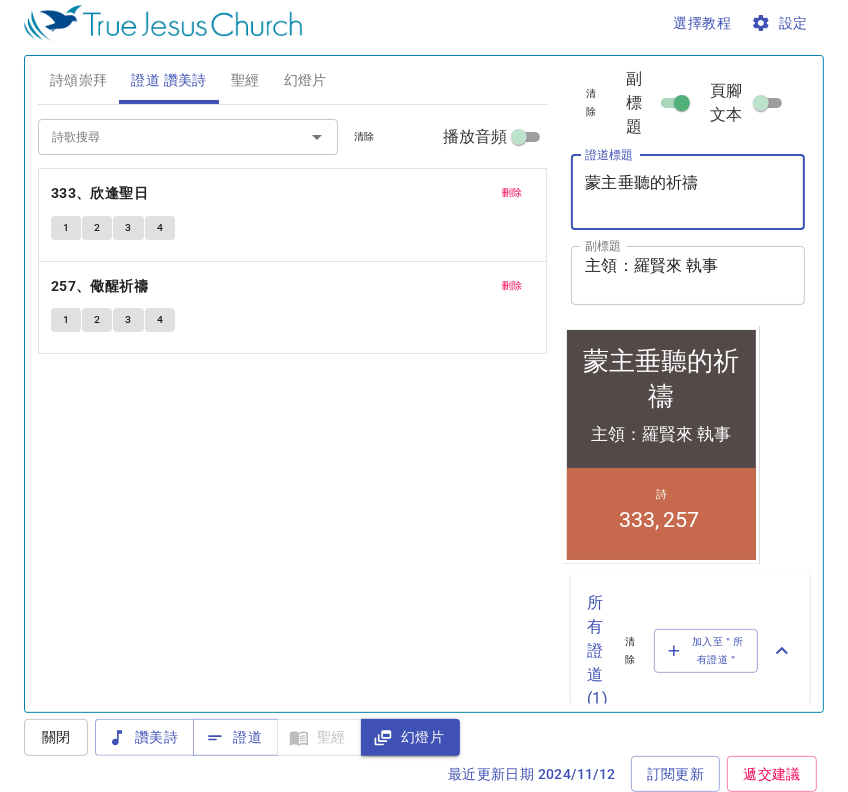click on "詩頌崇拜 證道 讚美詩 聖經 幻燈片 詩歌搜尋 詩歌搜尋   清除 播放音頻 詩頌崇拜還未選讚美詩 詩歌搜尋 詩歌搜尋   清除 播放音頻 刪除 333、欣逢聖日   1 2 3 4 刪除 257、儆醒祈禱   1 2 3 4 創世記 1 挑選聖經章節 (Ctrl + /) 挑選聖經章節 (Ctrl + /)   經文歷史   上一節  (←, ↑)     下一節  (→, ↓) 顯示 1 節 顯示 2 節 顯示 3 節 顯示 4 節 顯示 5 節 1 ﻿起初，　神創造天地。 2 地是空虛混沌，淵面黑暗；　神的靈運行在水面上。 3 神說：要有光，就有了光。 4 神看光是好的，就把光暗分開了。 5 神稱光為晝，稱暗為夜。有晚上，有早晨，這是頭一日。 6 神說：諸水之間要有空氣，將水分為上下。 7 神就造出空氣，將空氣以下的水、空氣以上的水分開了。事就這樣成了。 8 神稱空氣為天。有晚上，有早晨，是第二日。 9 10 神稱旱地為地，稱水的聚處為海。　神看著是好的。" at bounding box center (424, 376) 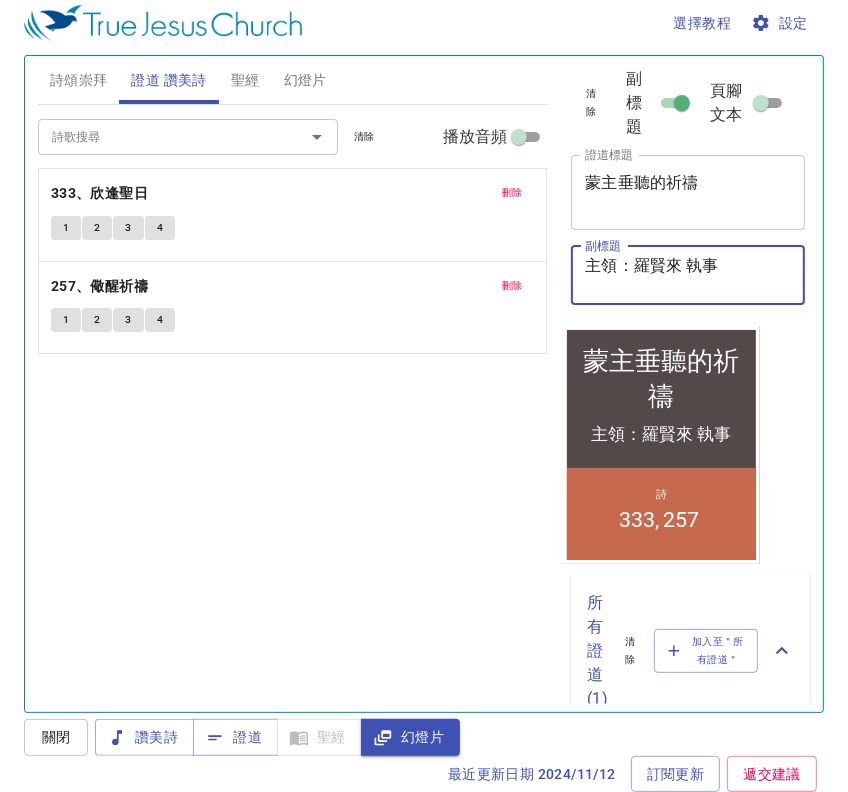 drag, startPoint x: 750, startPoint y: 267, endPoint x: 632, endPoint y: 264, distance: 118.03813 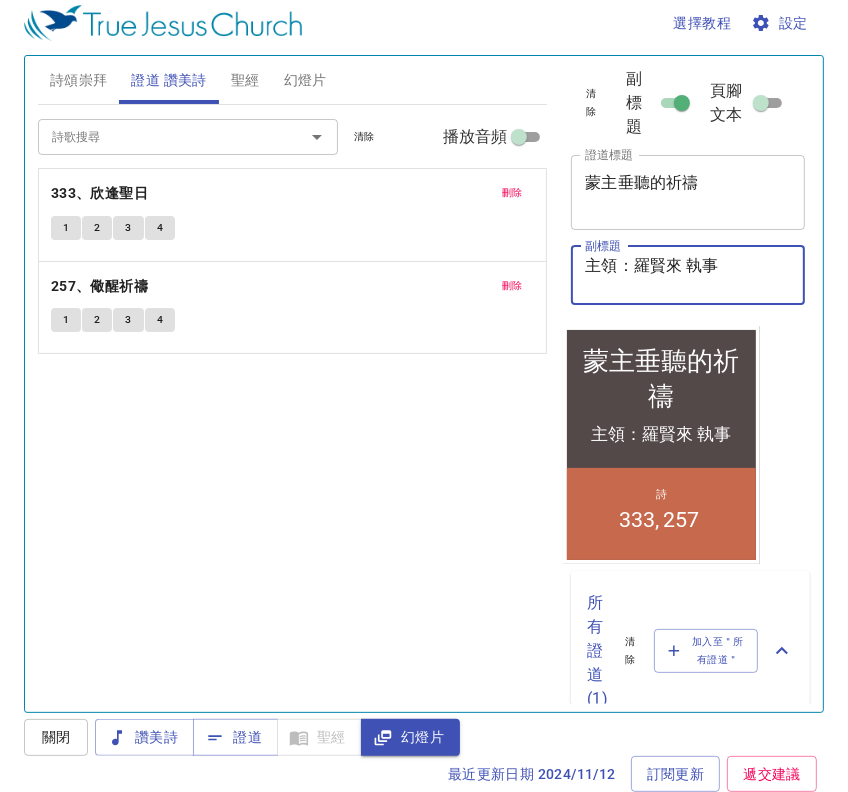 click on "主領：羅賢來 執事" at bounding box center [688, 275] 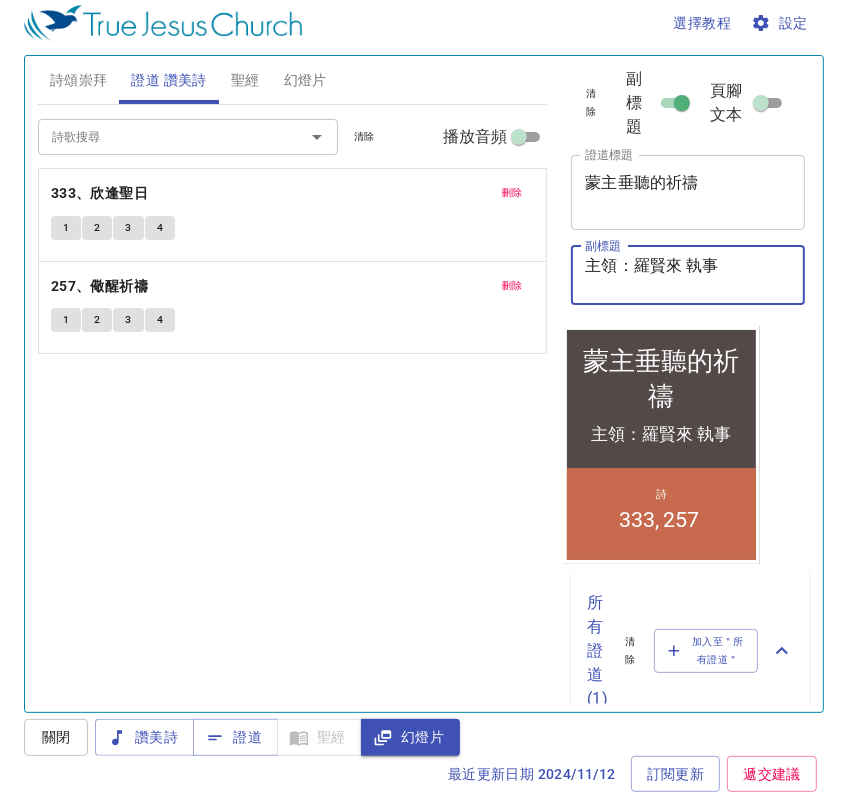 click on "詩頌崇拜" at bounding box center (79, 80) 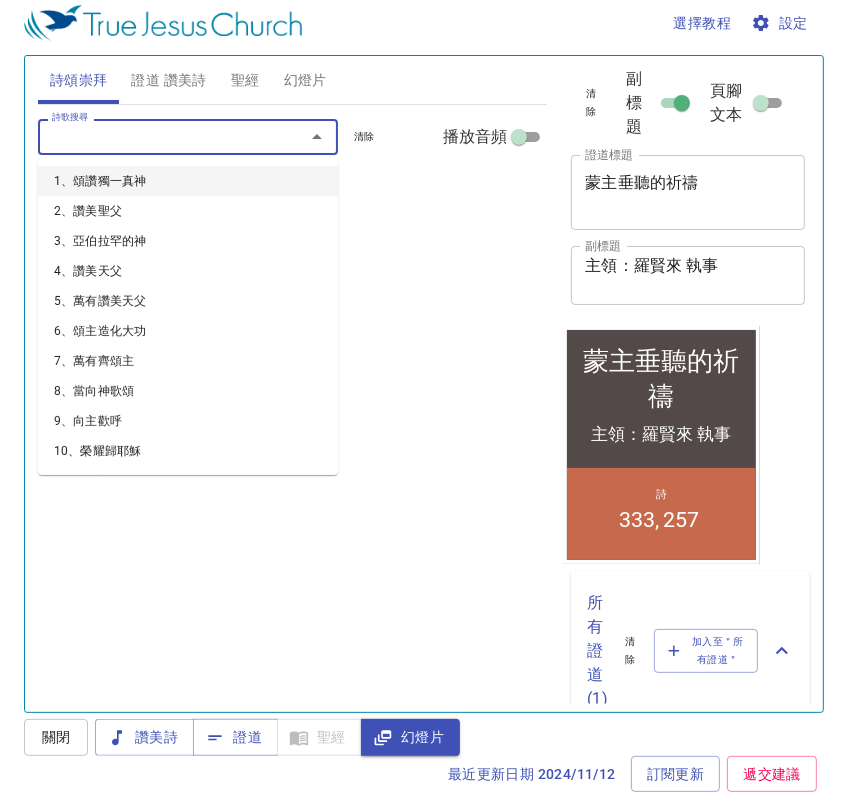 click on "詩歌搜尋" at bounding box center [158, 136] 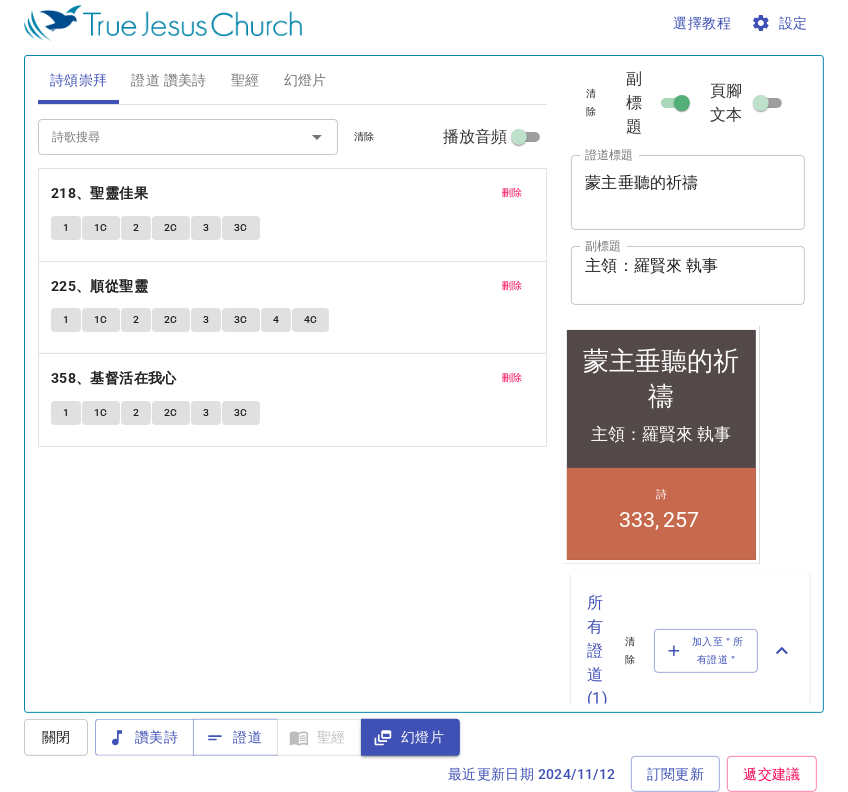 click on "詩歌搜尋 詩歌搜尋   清除 播放音頻 刪除 218、聖靈佳果   1 1C 2 2C 3 3C 刪除 225、順從聖靈   1 1C 2 2C 3 3C 4 4C 刪除 358、基督活在我心   1 1C 2 2C 3 3C" at bounding box center (293, 400) 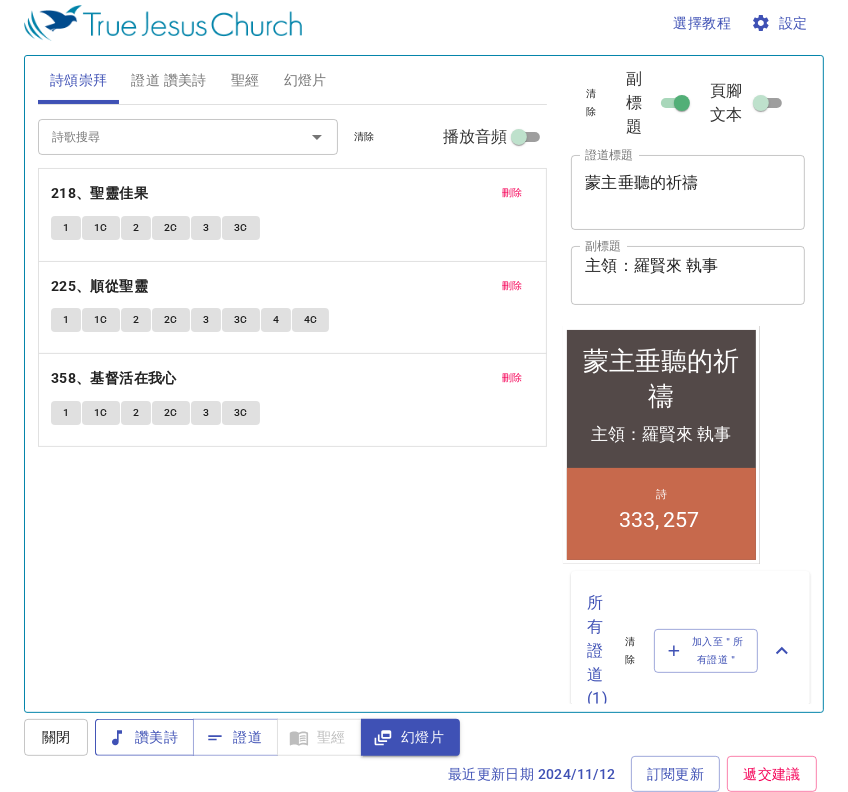 click on "讚美詩" at bounding box center (144, 737) 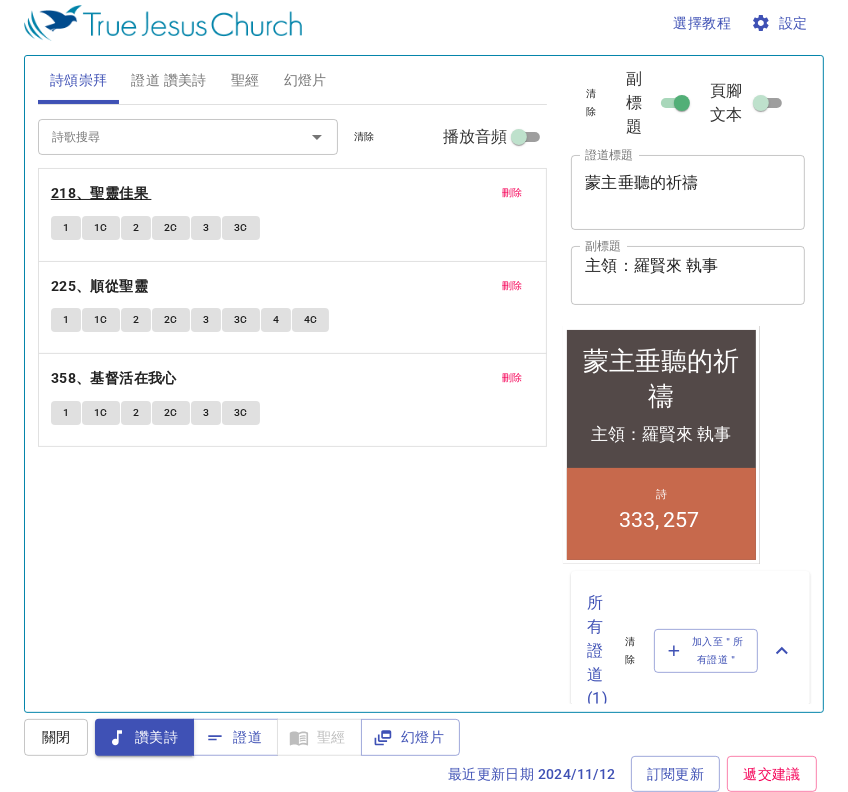 click on "218、聖靈佳果" at bounding box center (99, 193) 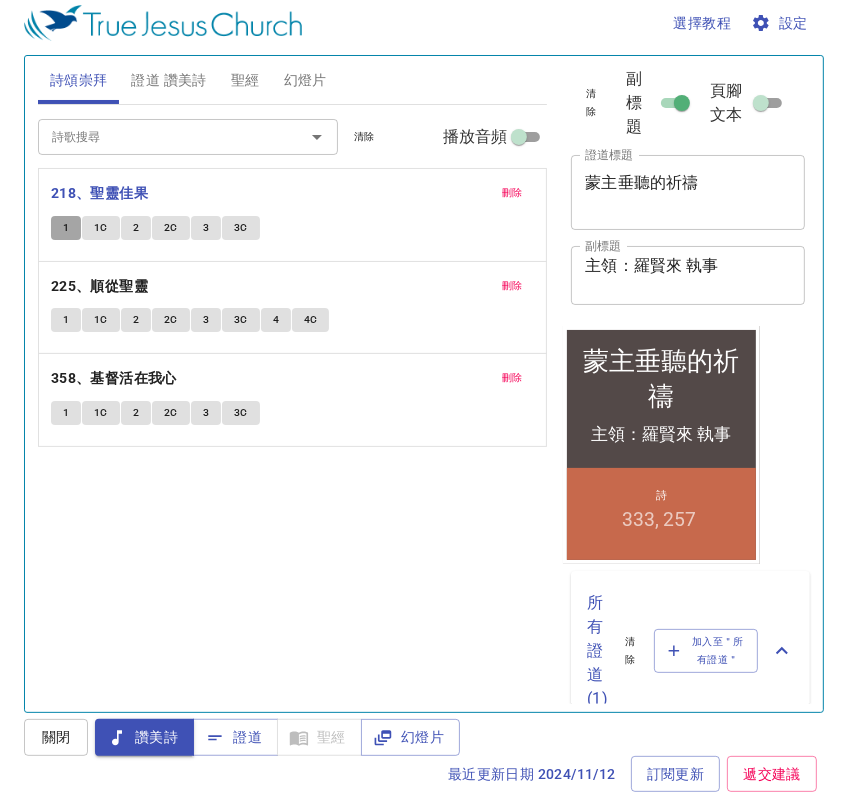 click on "1" at bounding box center (66, 228) 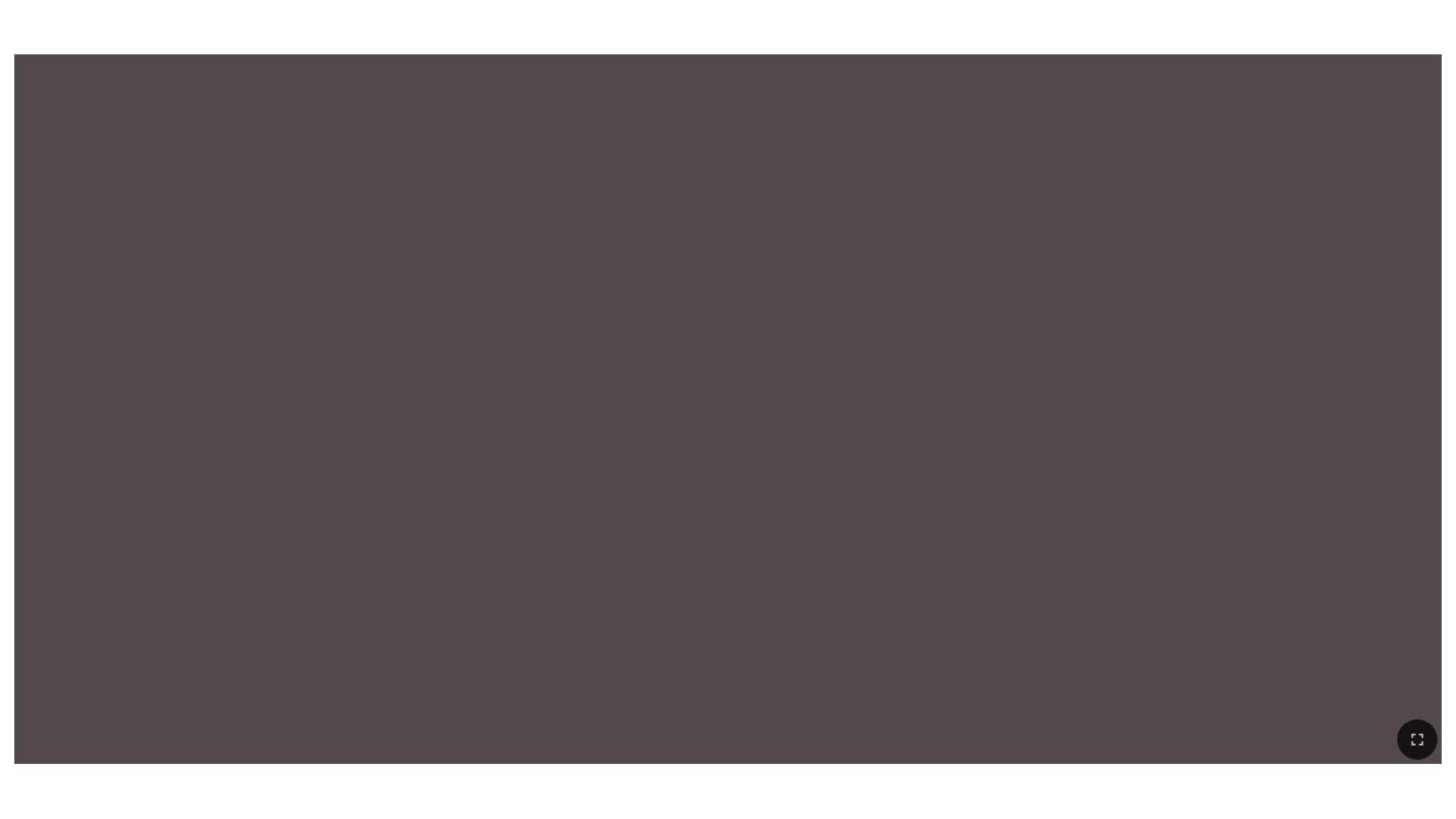 scroll, scrollTop: 0, scrollLeft: 0, axis: both 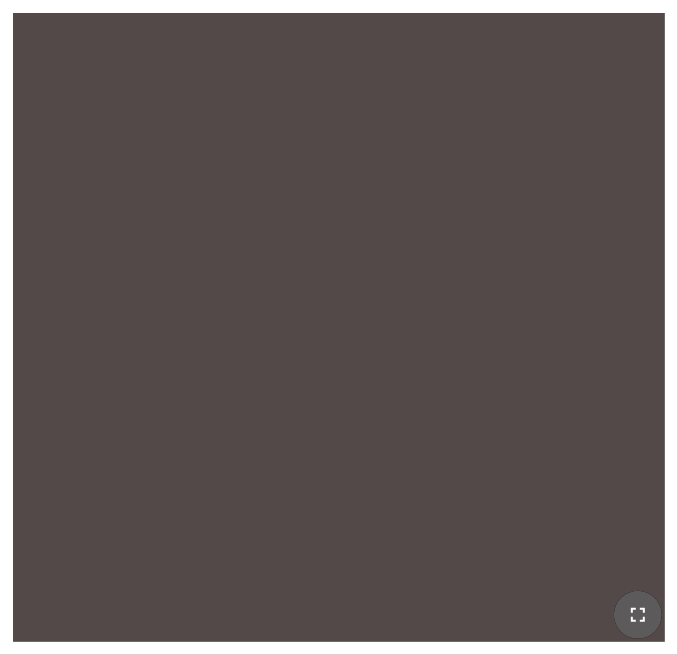 click at bounding box center [638, 615] 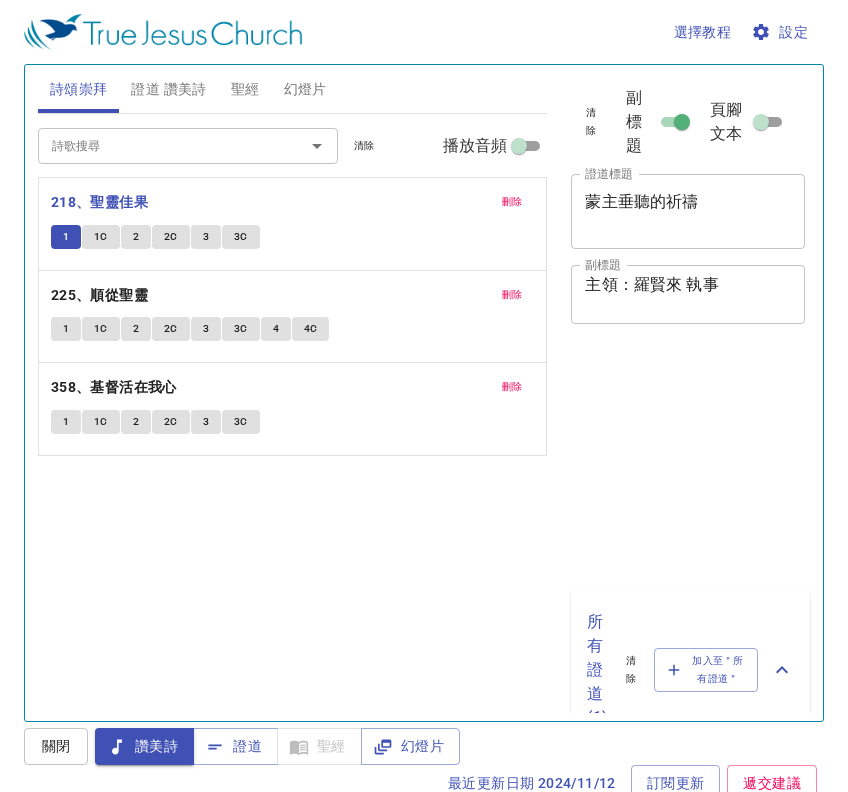 scroll, scrollTop: 9, scrollLeft: 0, axis: vertical 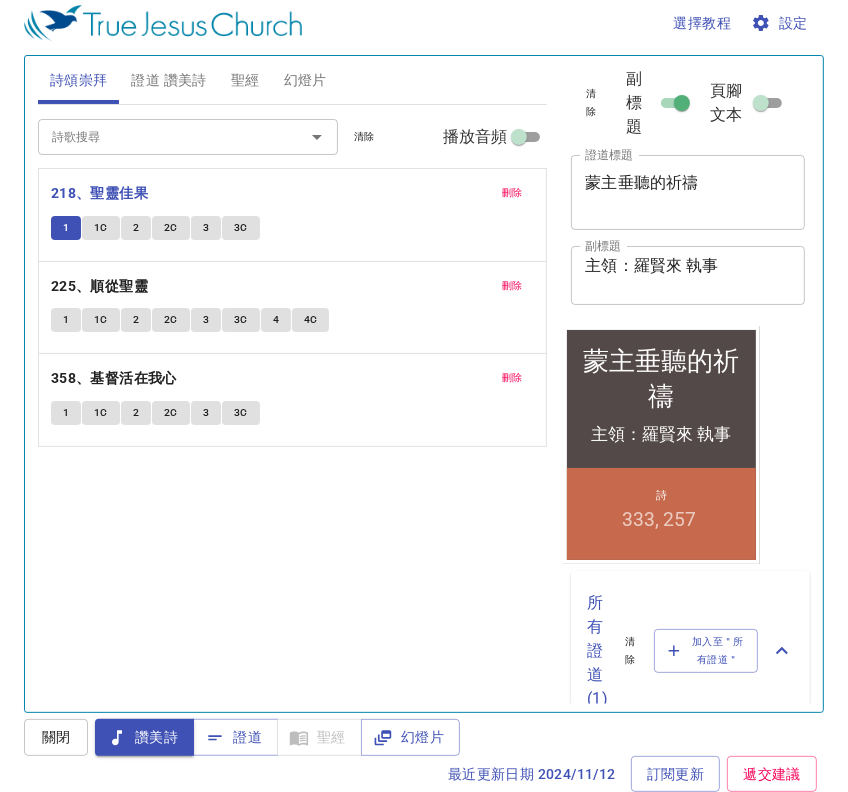 click on "詩歌搜尋 詩歌搜尋   清除 播放音頻 刪除 218、聖靈佳果   1 1C 2 2C 3 3C 刪除 225、順從聖靈   1 1C 2 2C 3 3C 4 4C 刪除 358、基督活在我心   1 1C 2 2C 3 3C" at bounding box center (293, 400) 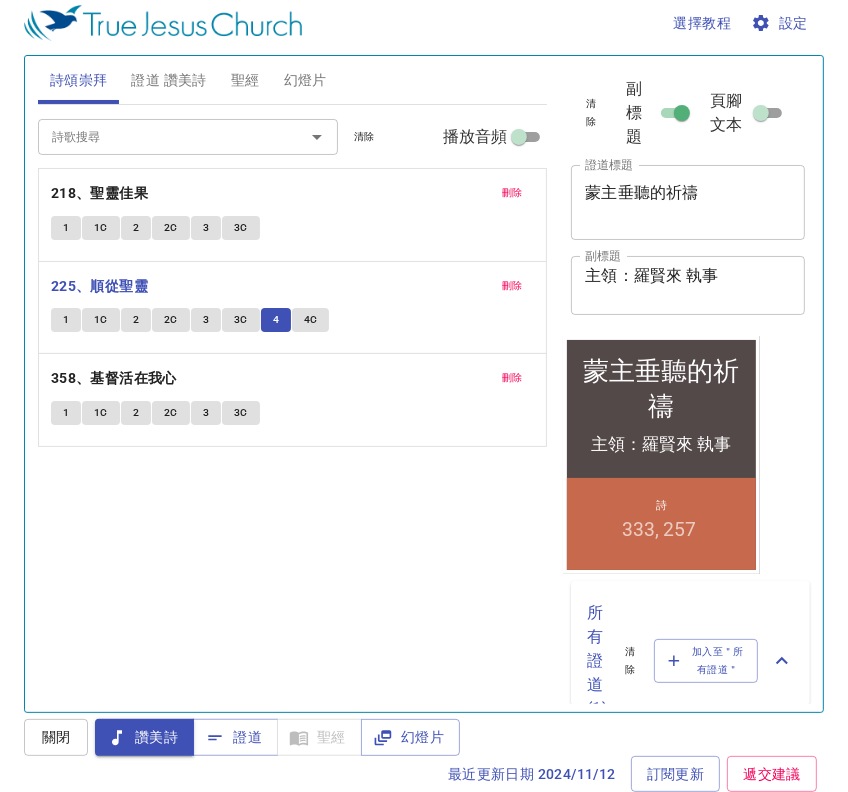 scroll, scrollTop: 9, scrollLeft: 0, axis: vertical 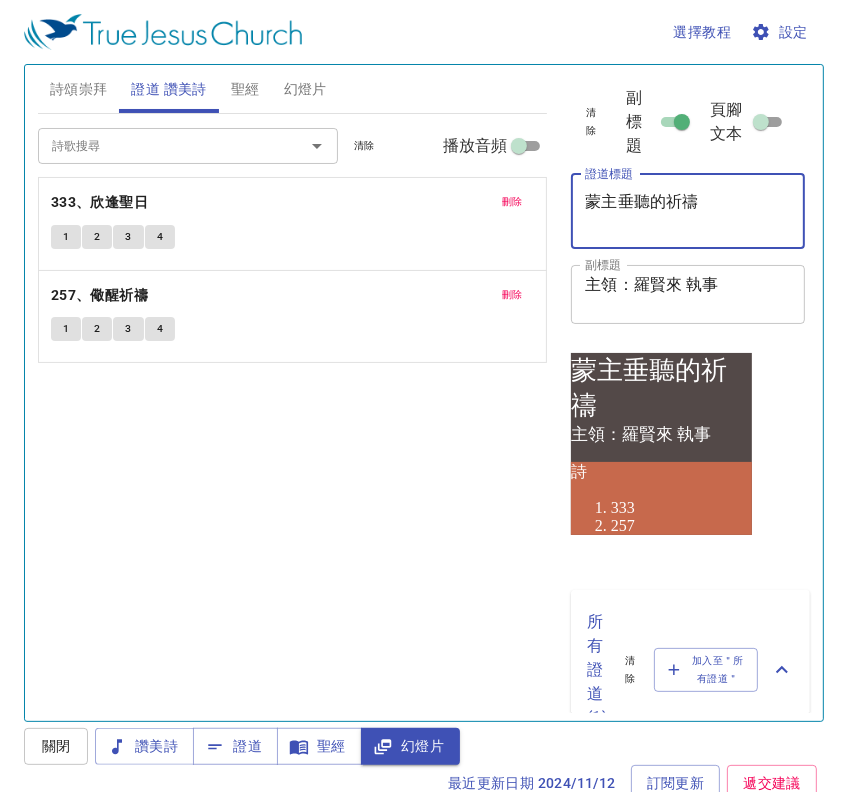 type on "會後領讀-十大信條" 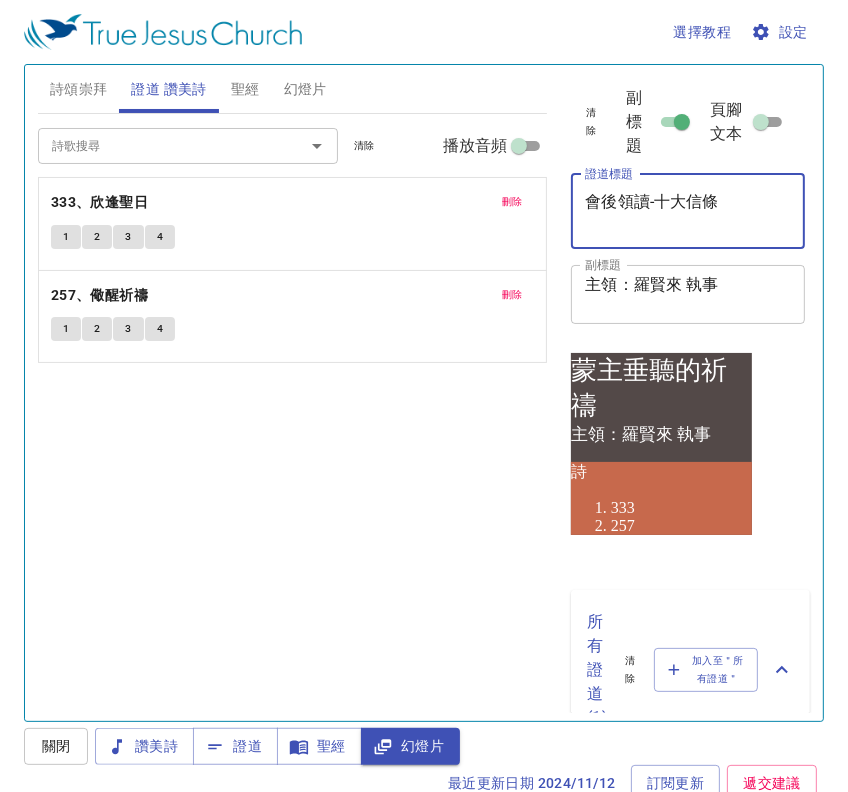 click on "蒙主垂聽的祈禱" at bounding box center [688, 211] 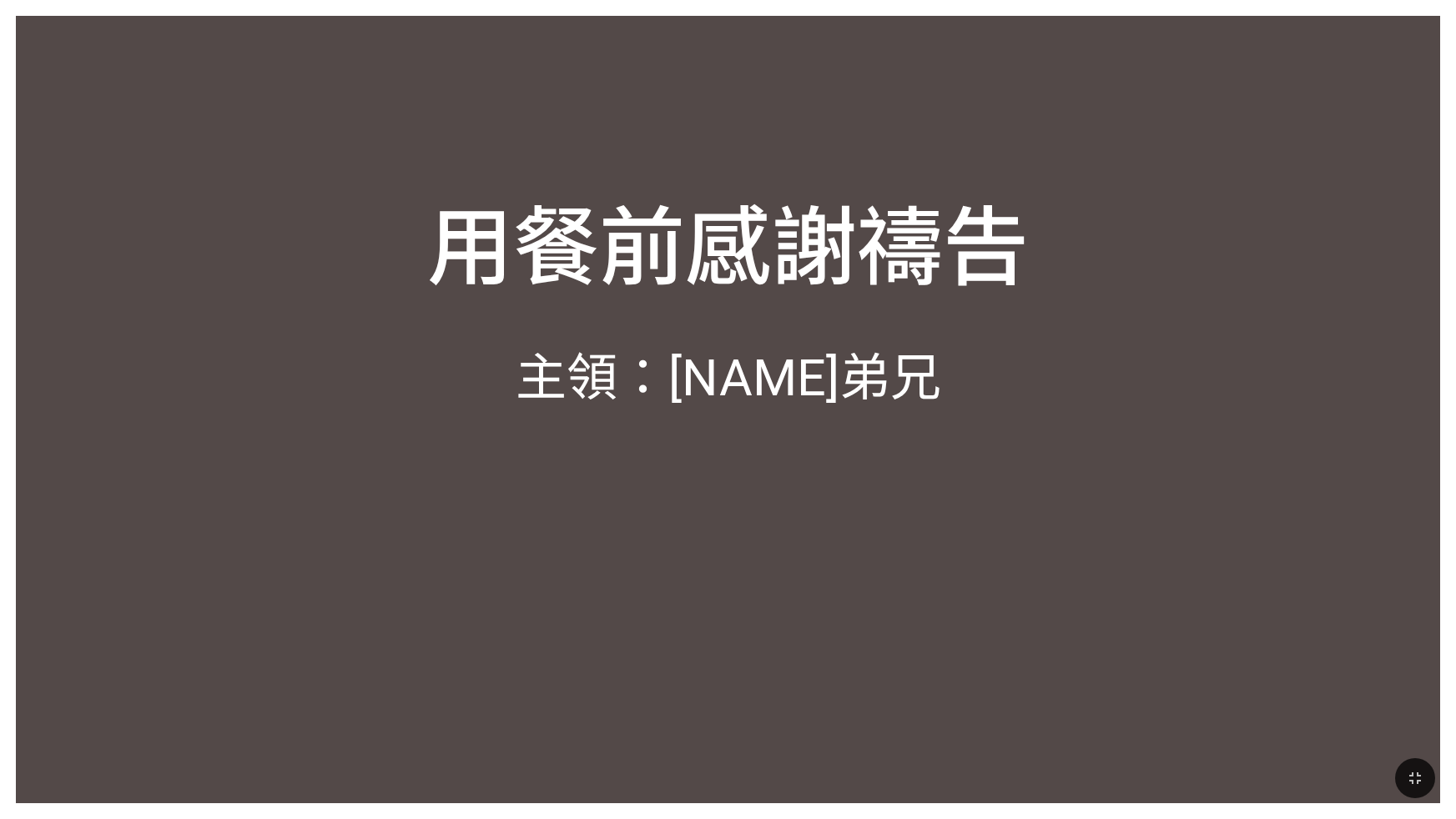 scroll, scrollTop: 0, scrollLeft: 0, axis: both 